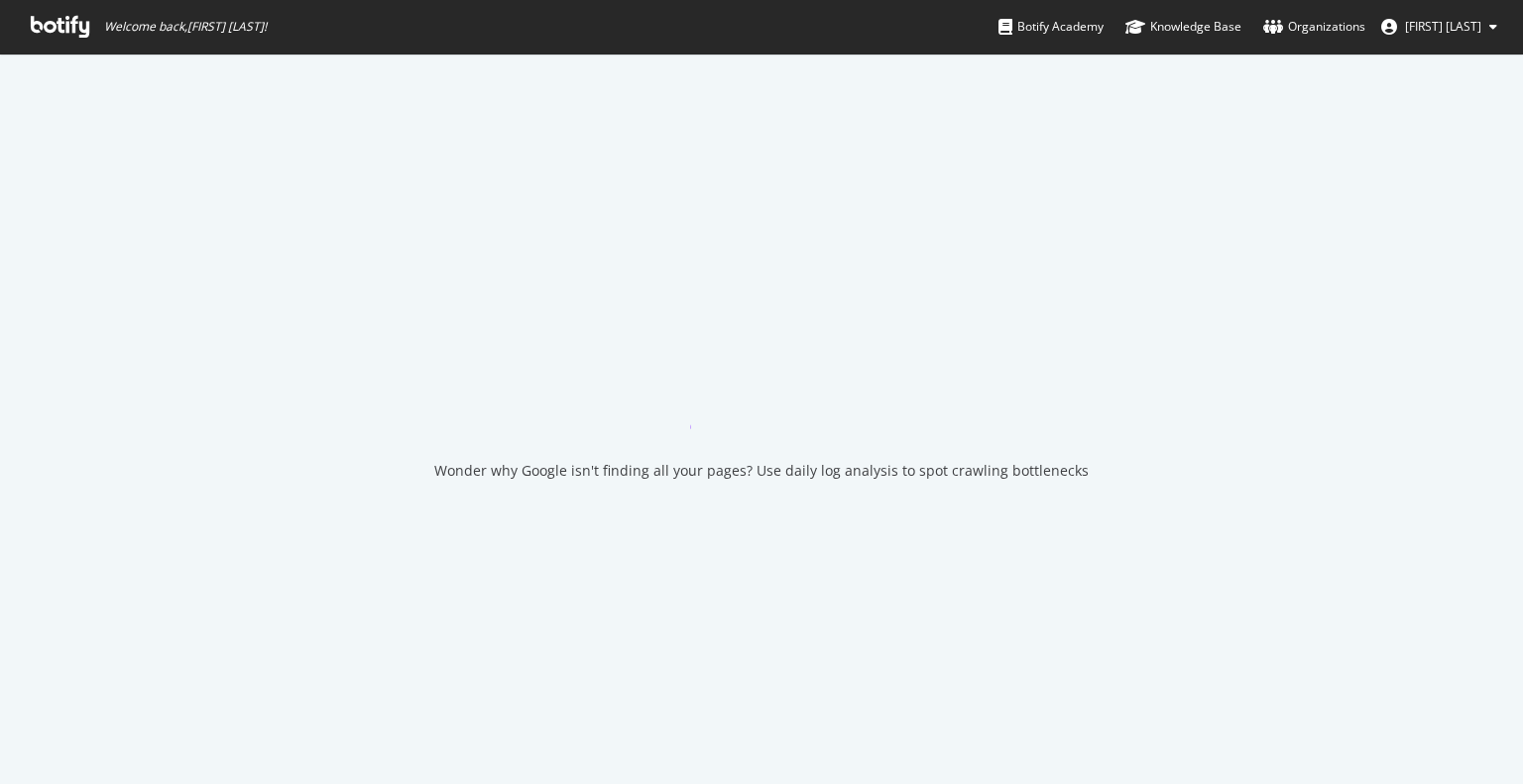 scroll, scrollTop: 0, scrollLeft: 0, axis: both 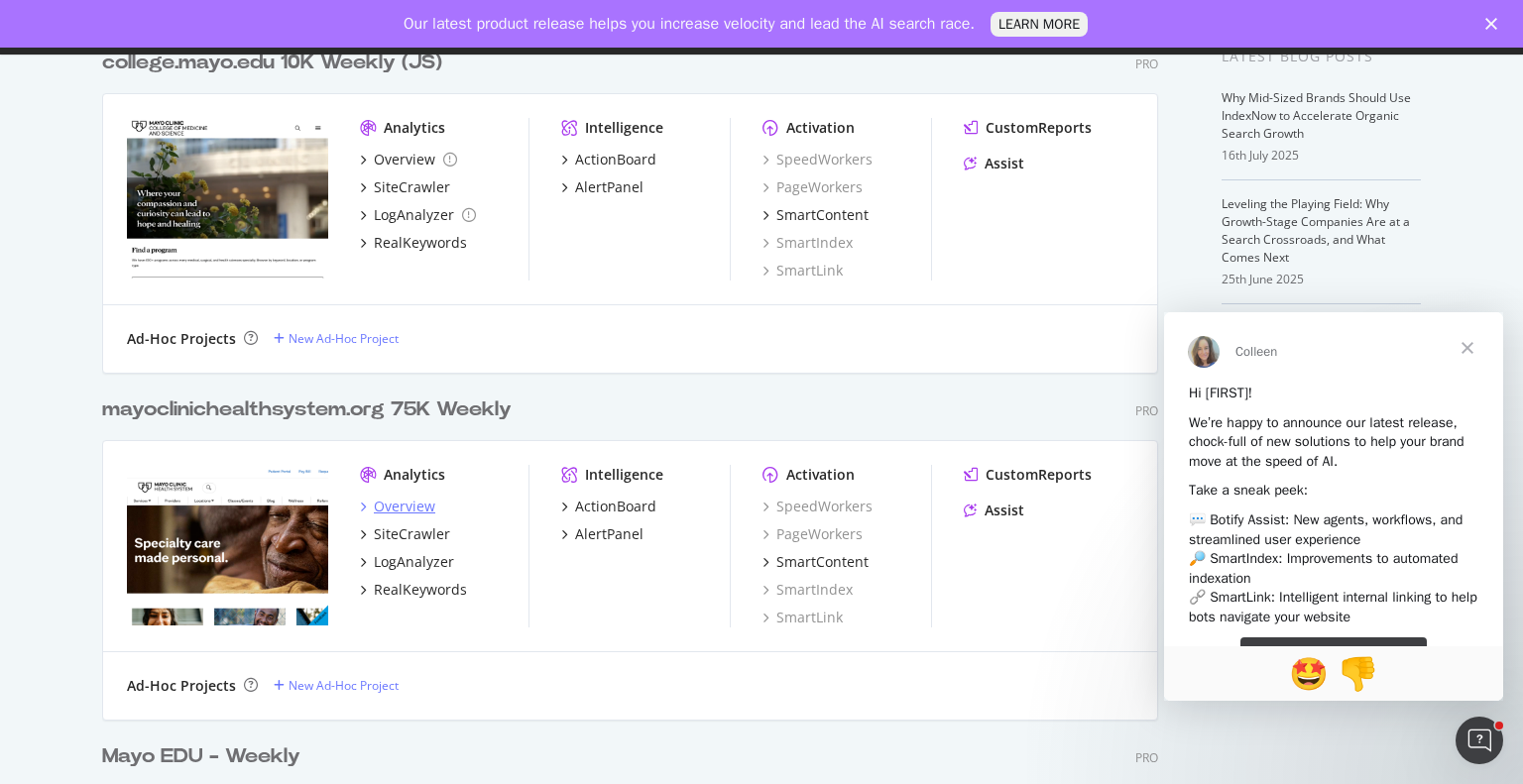 click on "Overview" at bounding box center [405, 506] 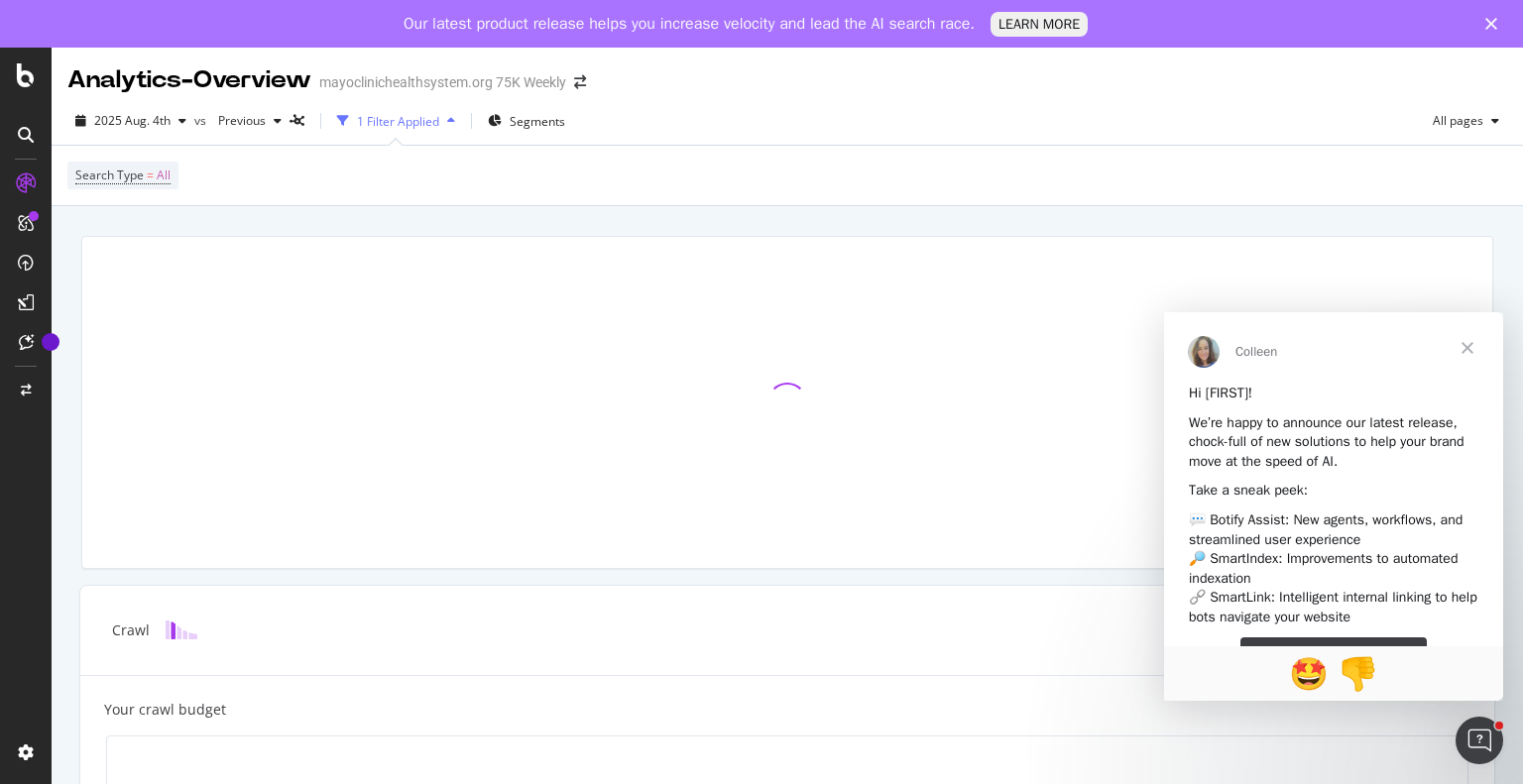 click at bounding box center (1467, 348) 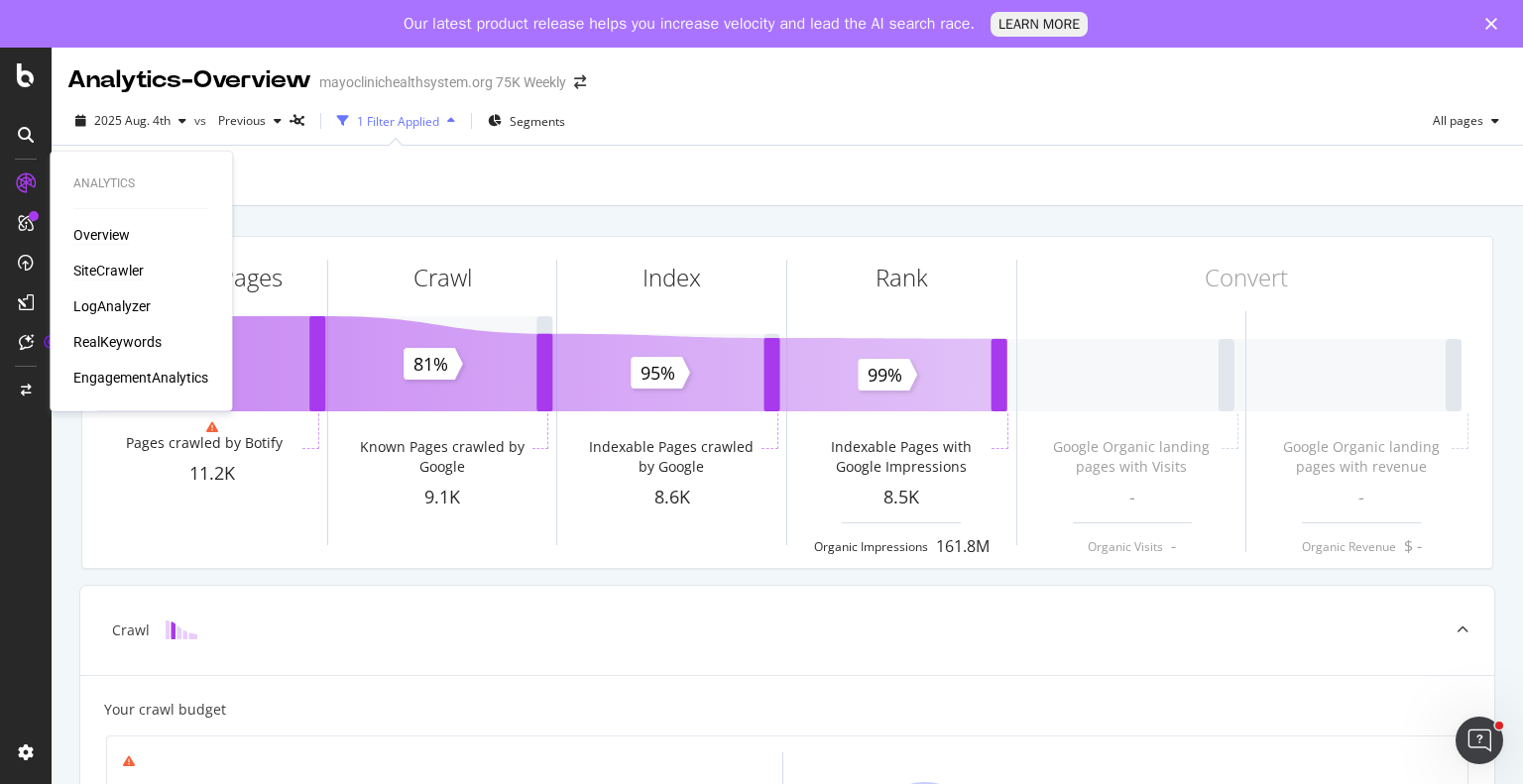 click on "SiteCrawler" at bounding box center [108, 271] 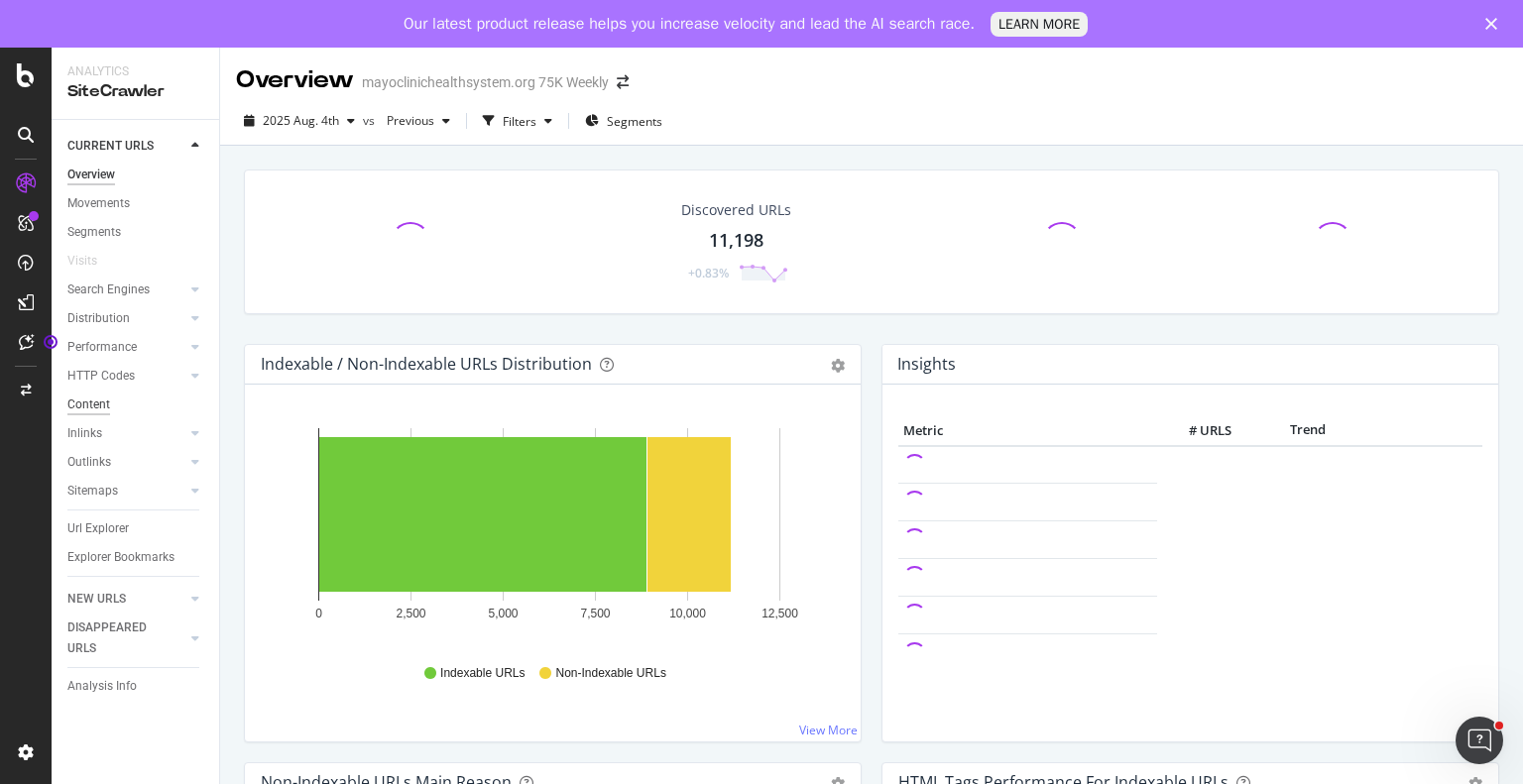click on "Content" at bounding box center (88, 404) 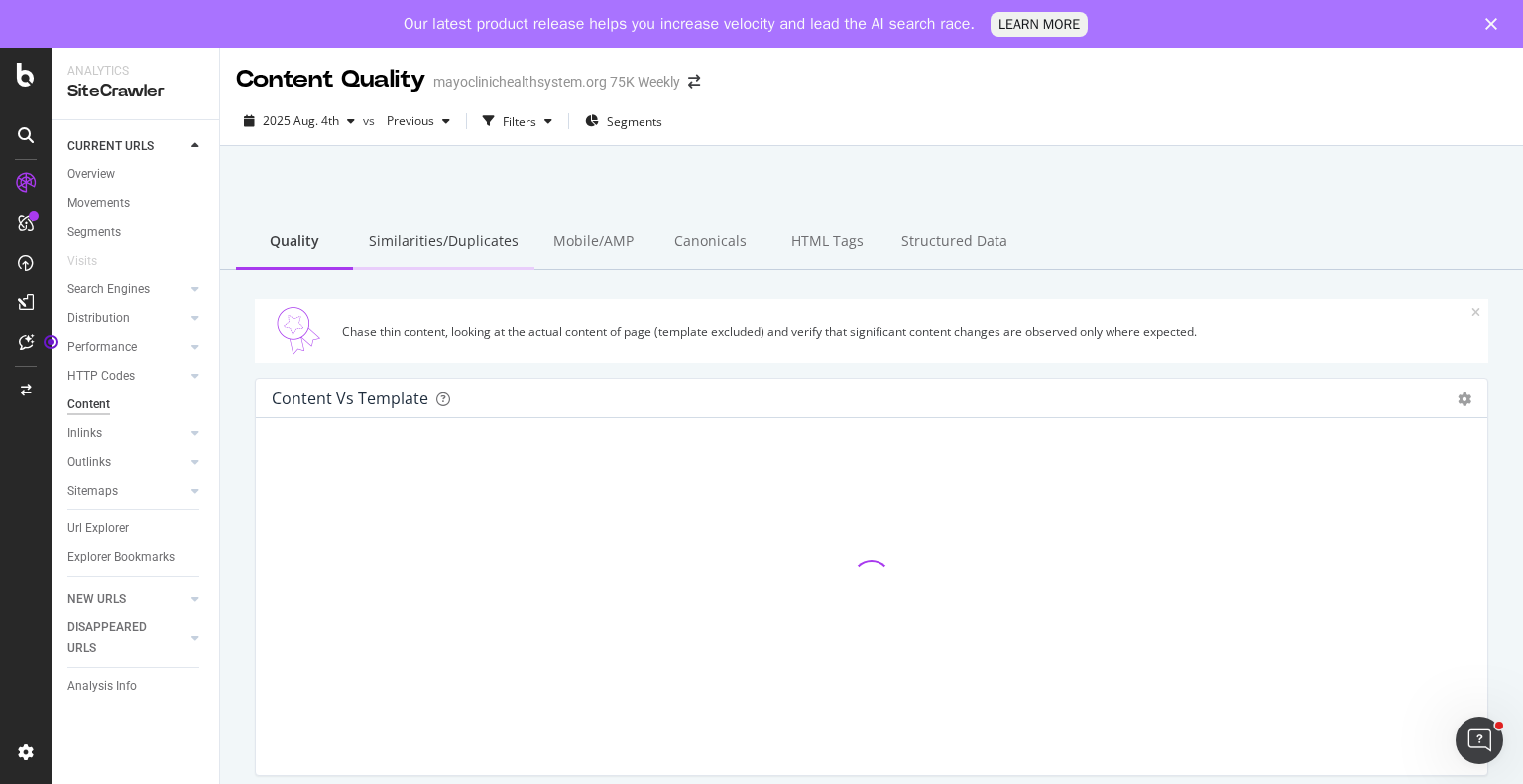 click on "Similarities/Duplicates" at bounding box center [443, 242] 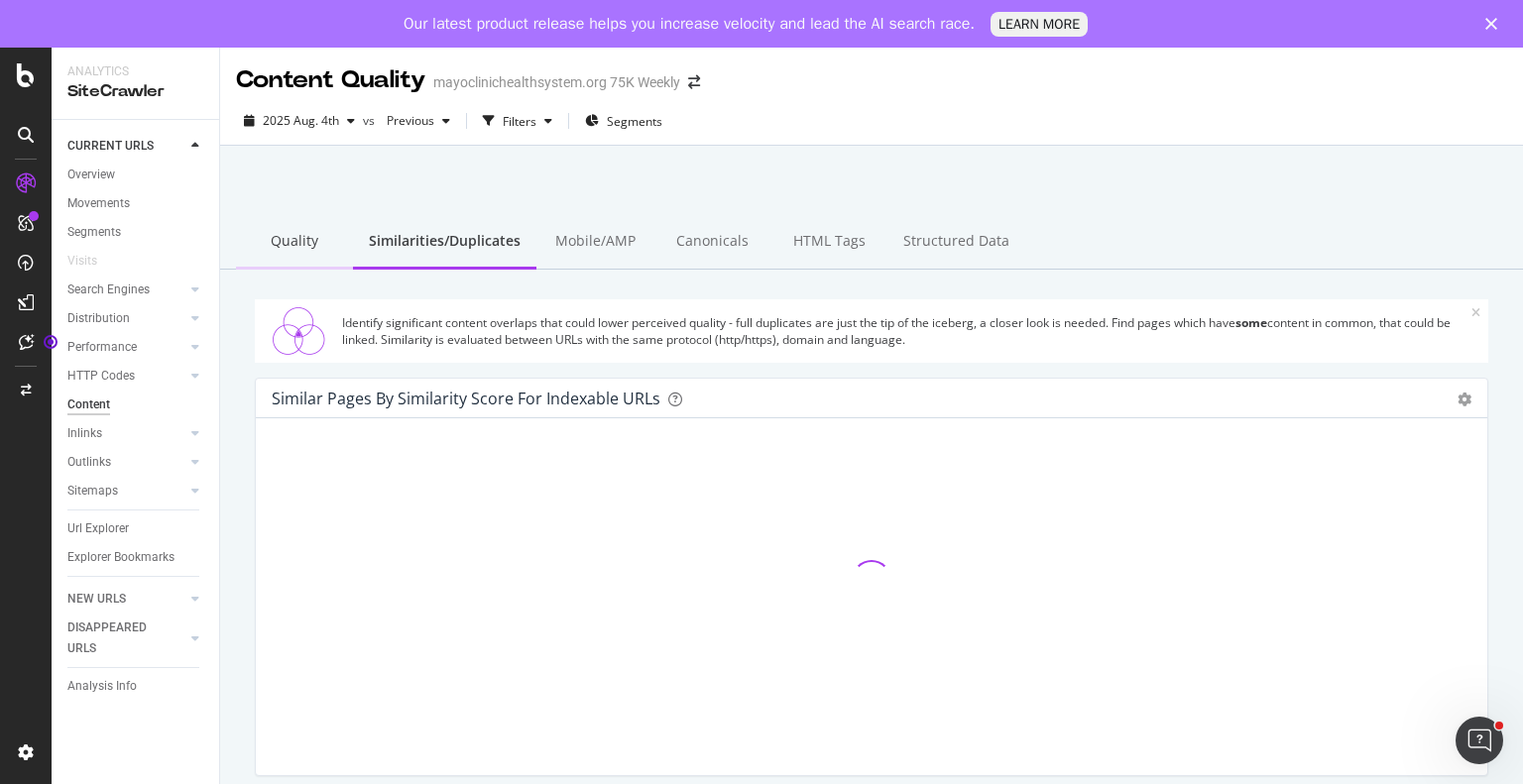 click on "Quality" at bounding box center [294, 242] 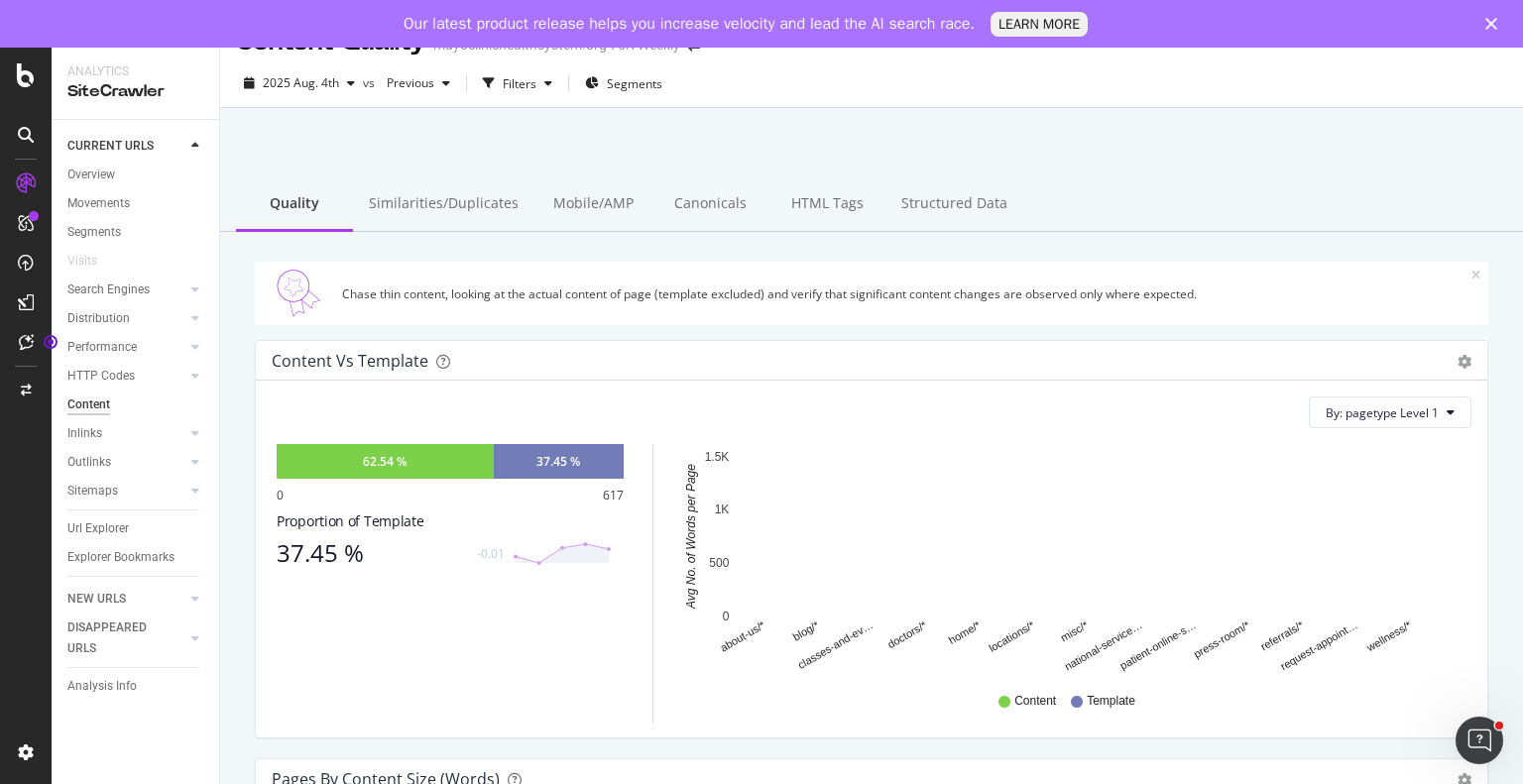 scroll, scrollTop: 0, scrollLeft: 0, axis: both 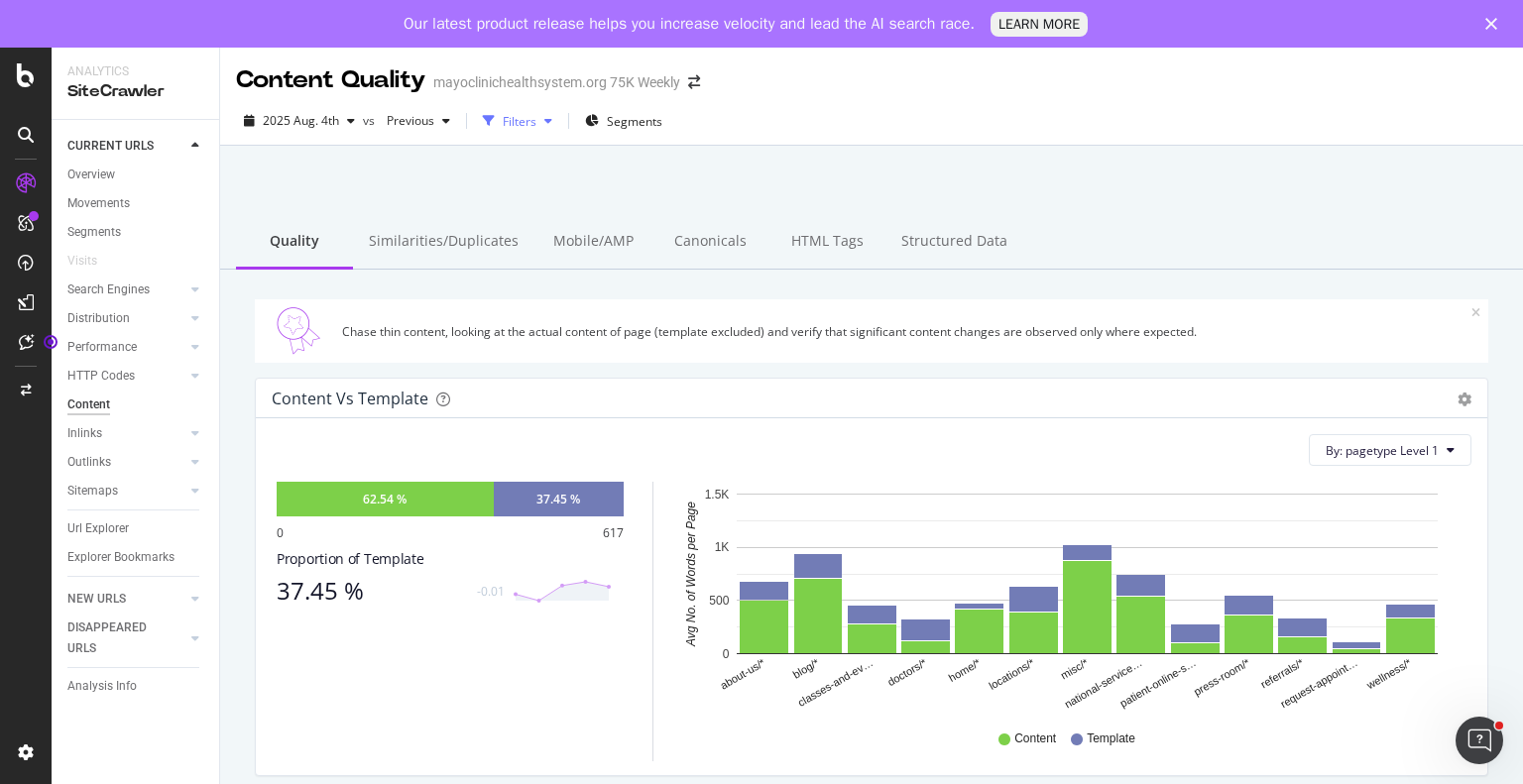 click at bounding box center (548, 121) 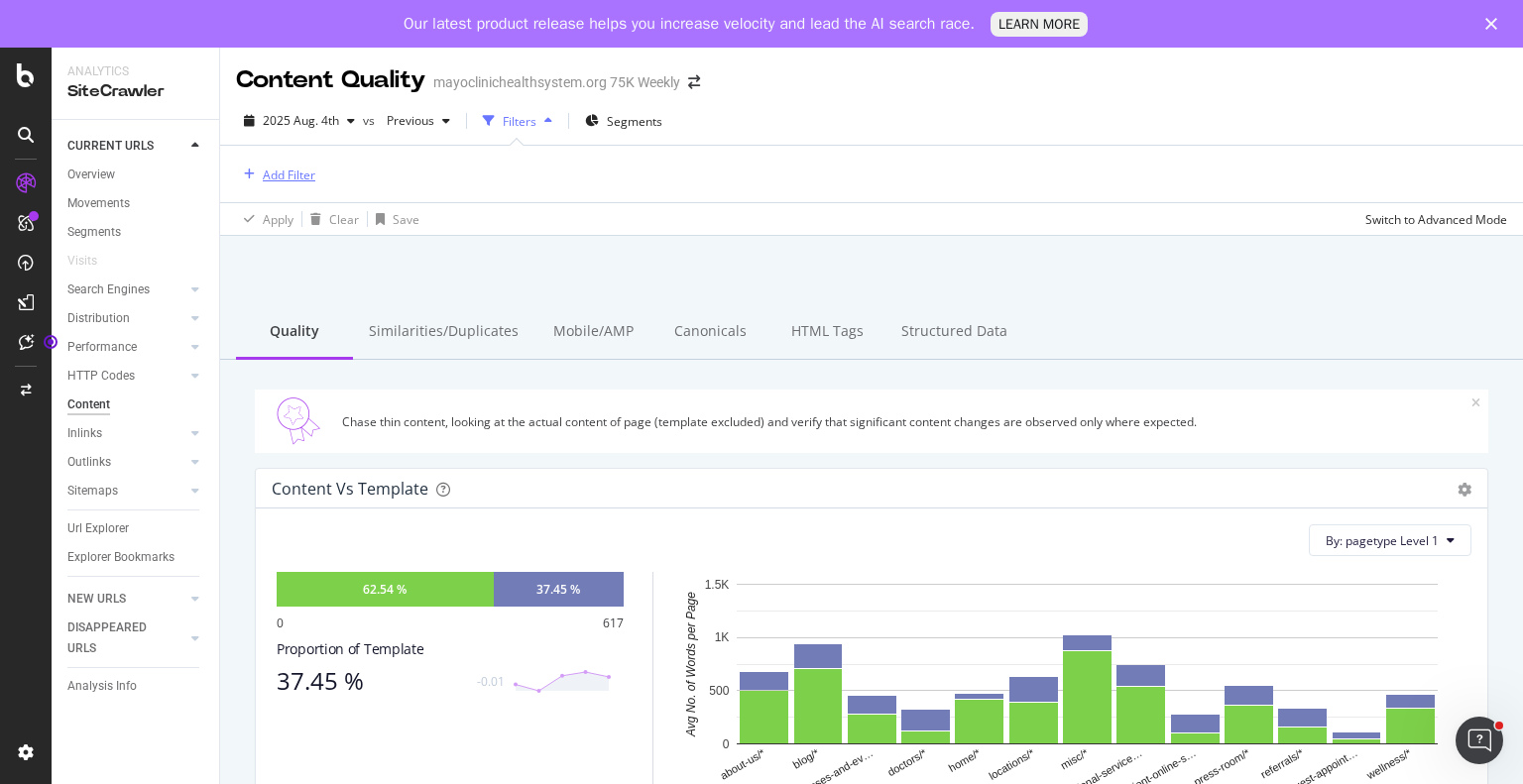 click on "Add Filter" at bounding box center [289, 174] 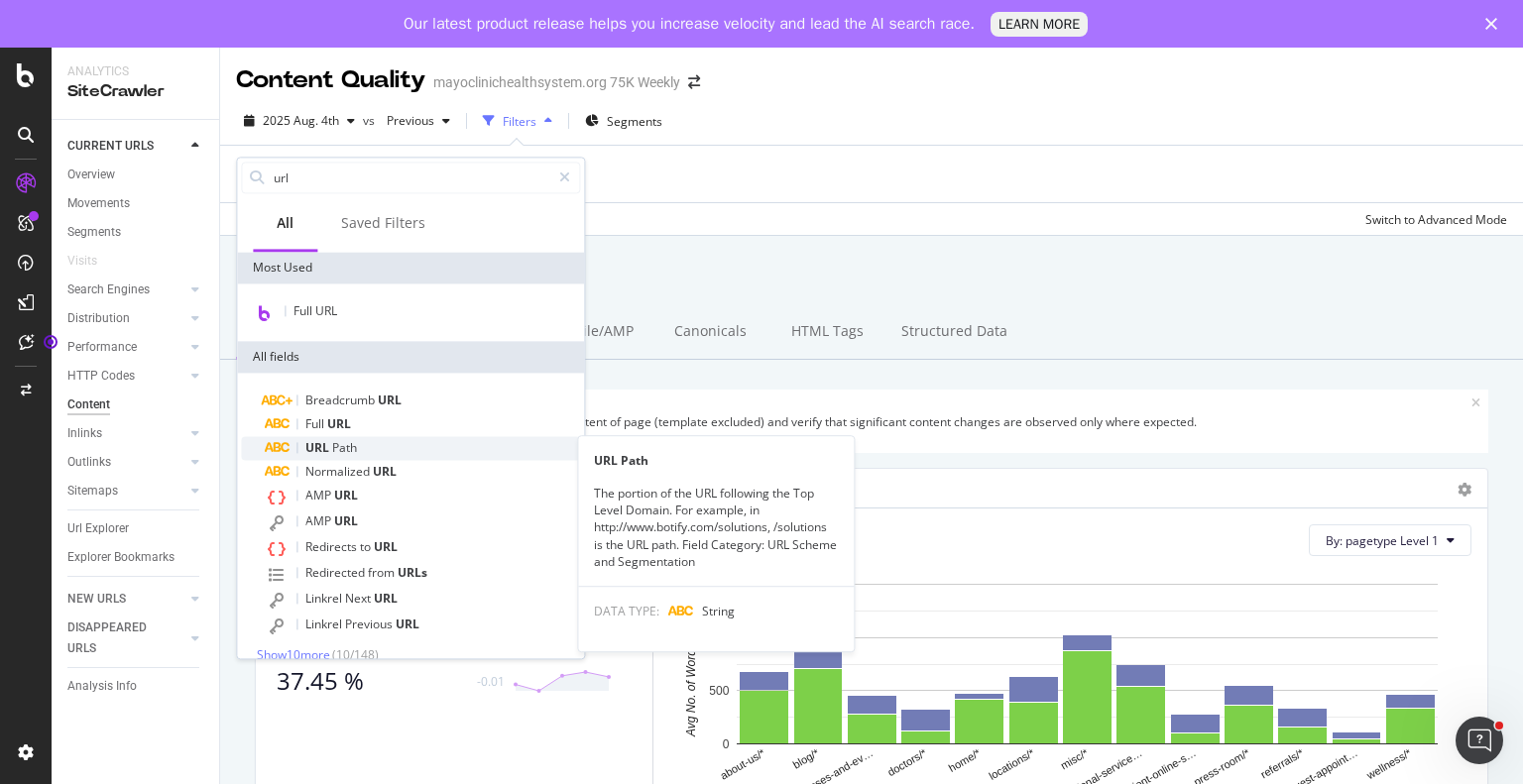 type on "url" 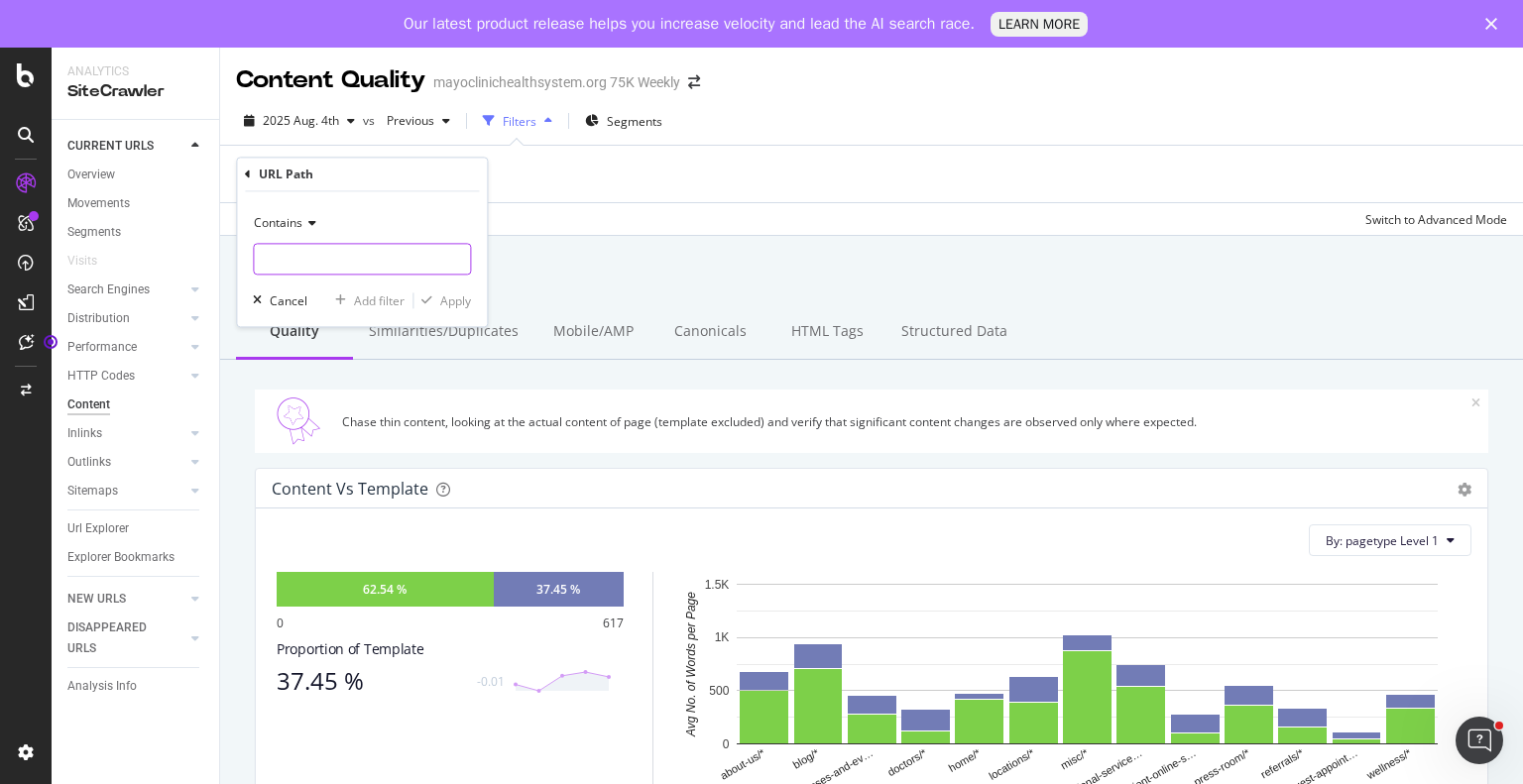 click at bounding box center (362, 260) 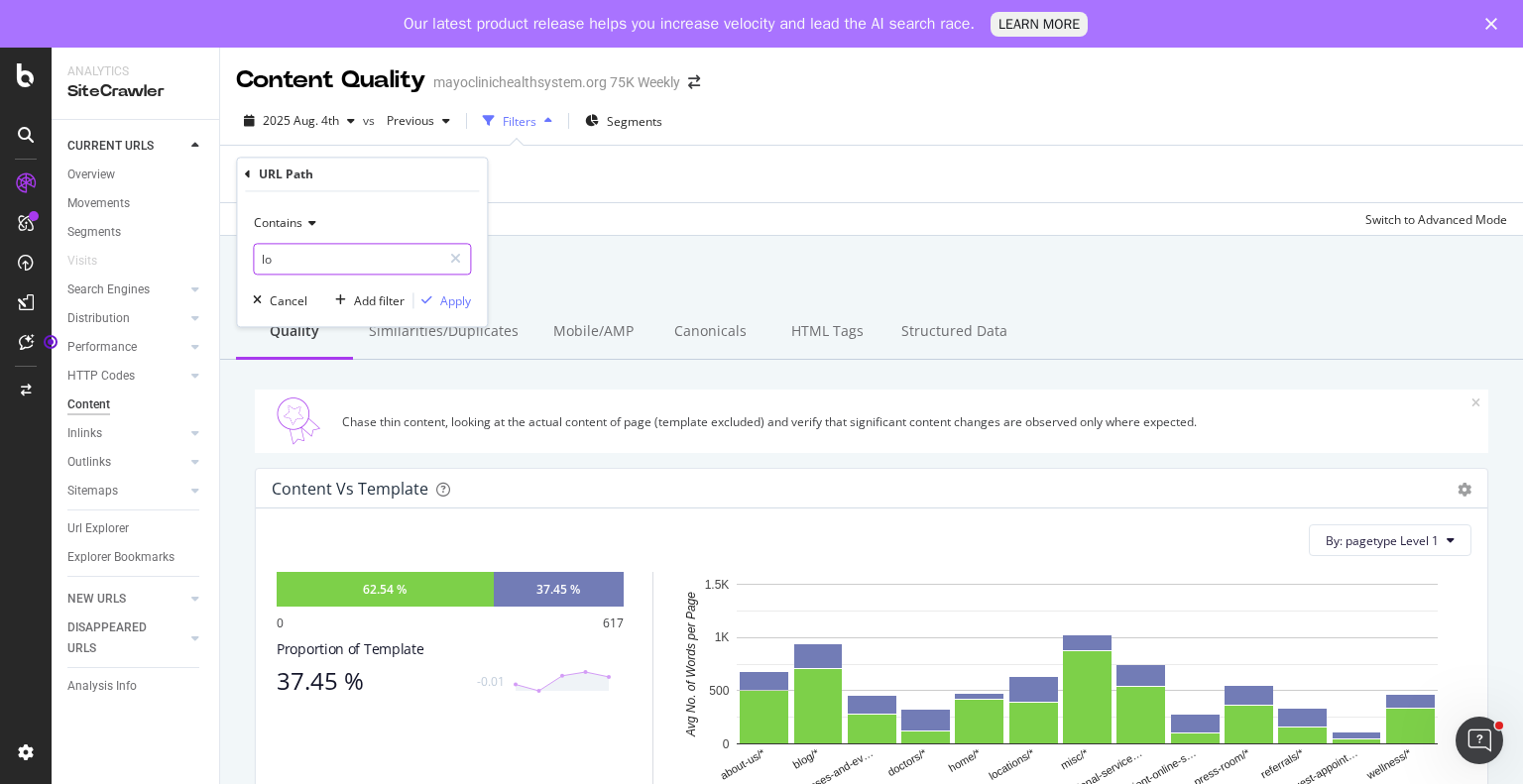 type on "l" 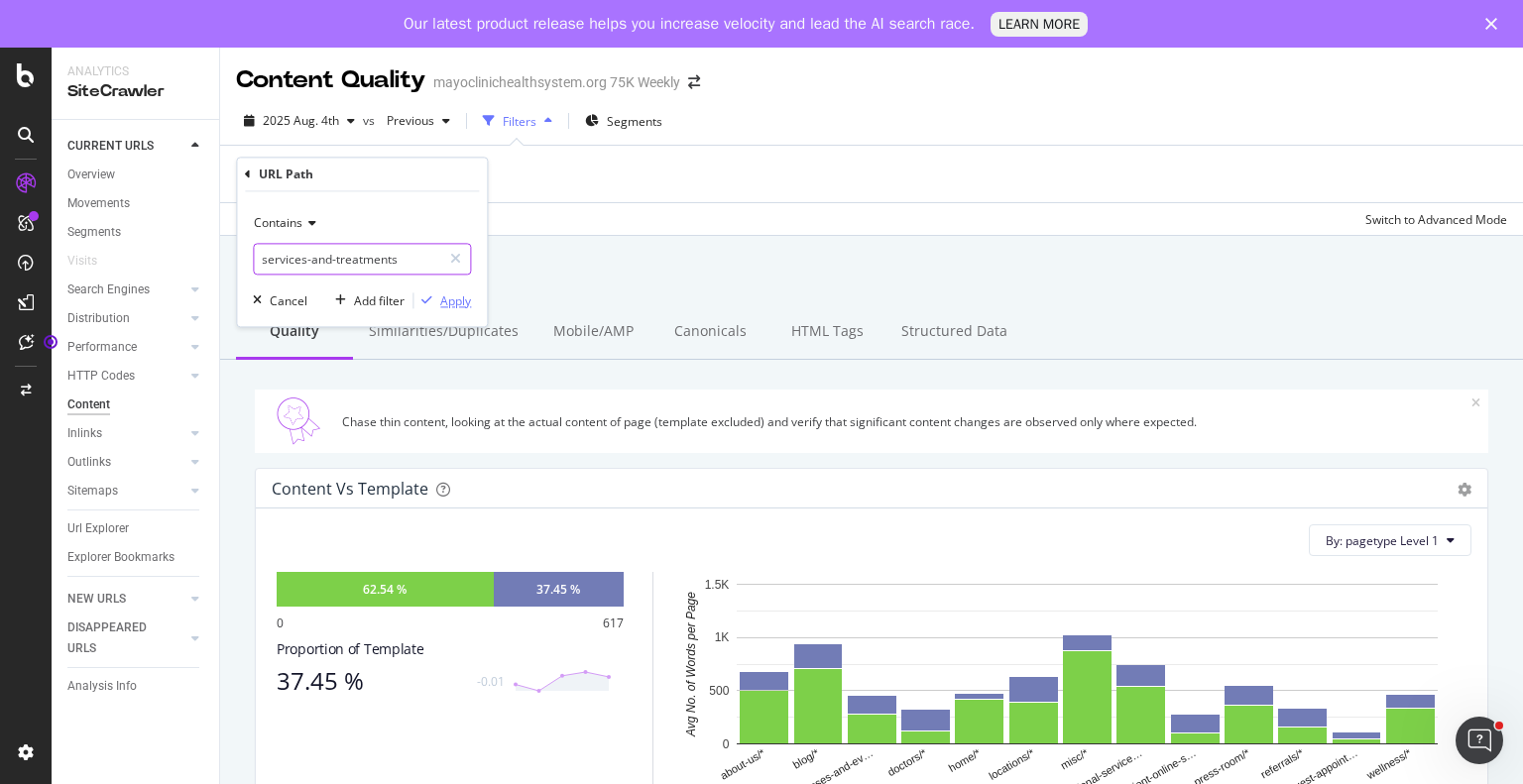 type on "services-and-treatments" 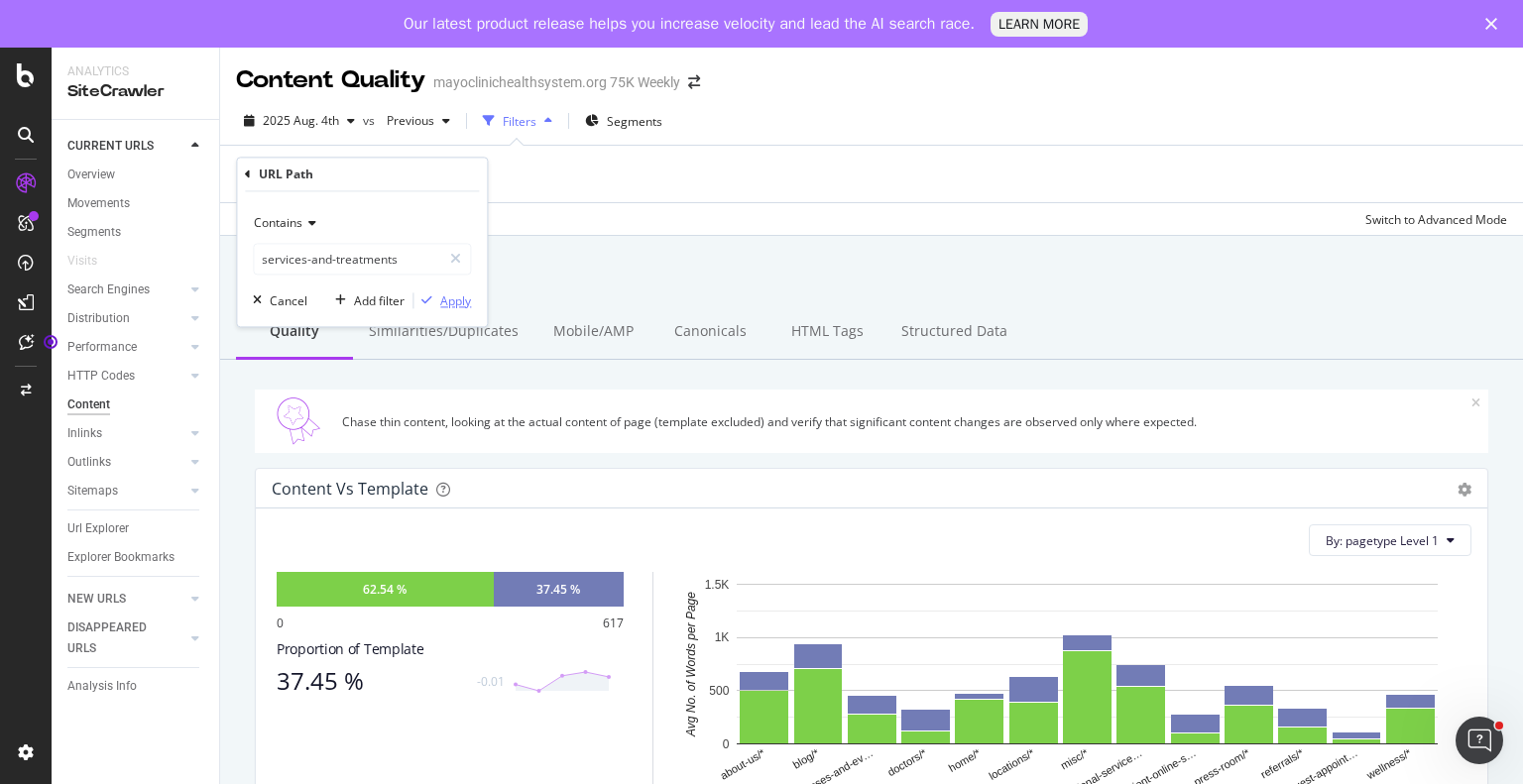 click on "Apply" at bounding box center [455, 300] 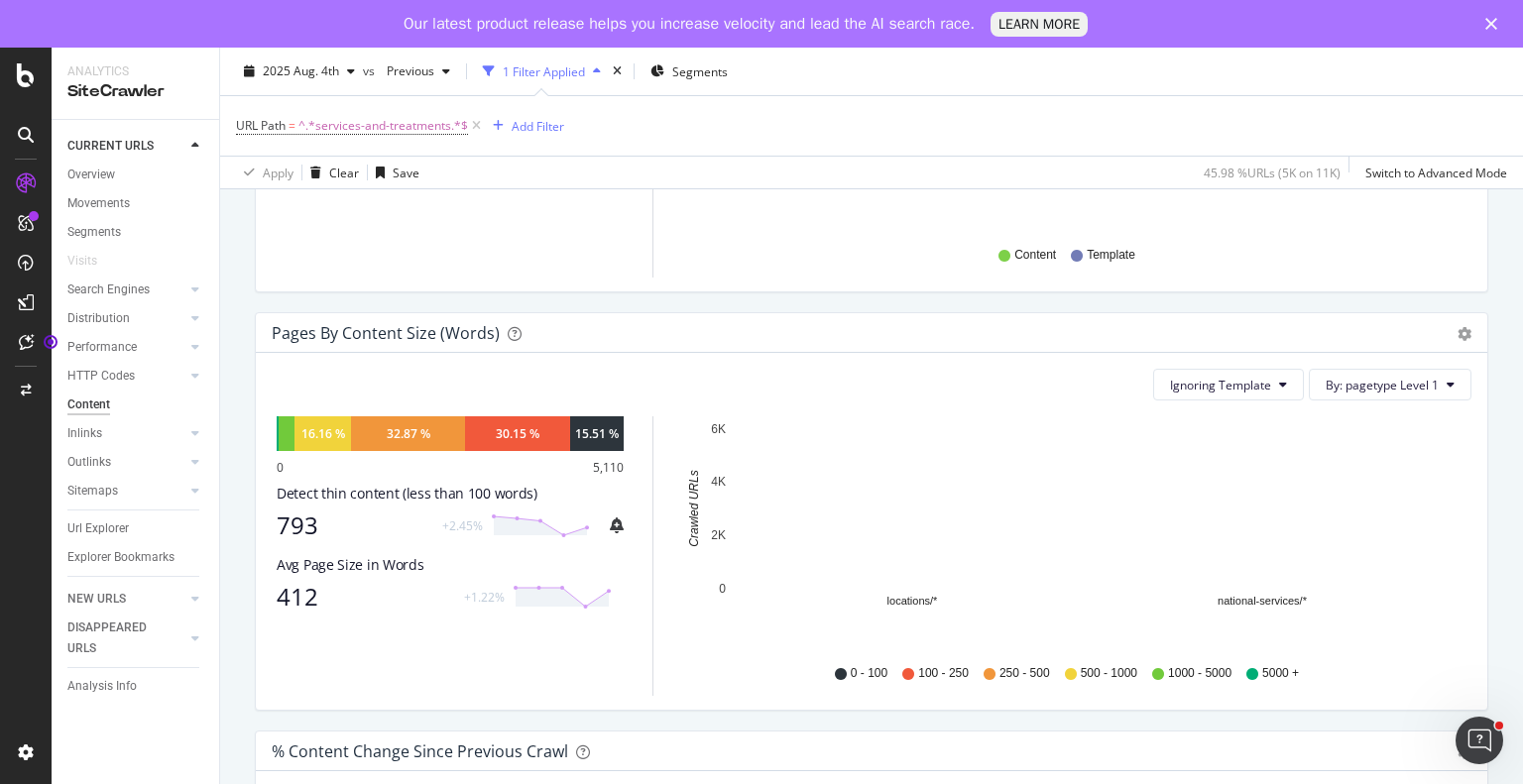 scroll, scrollTop: 578, scrollLeft: 0, axis: vertical 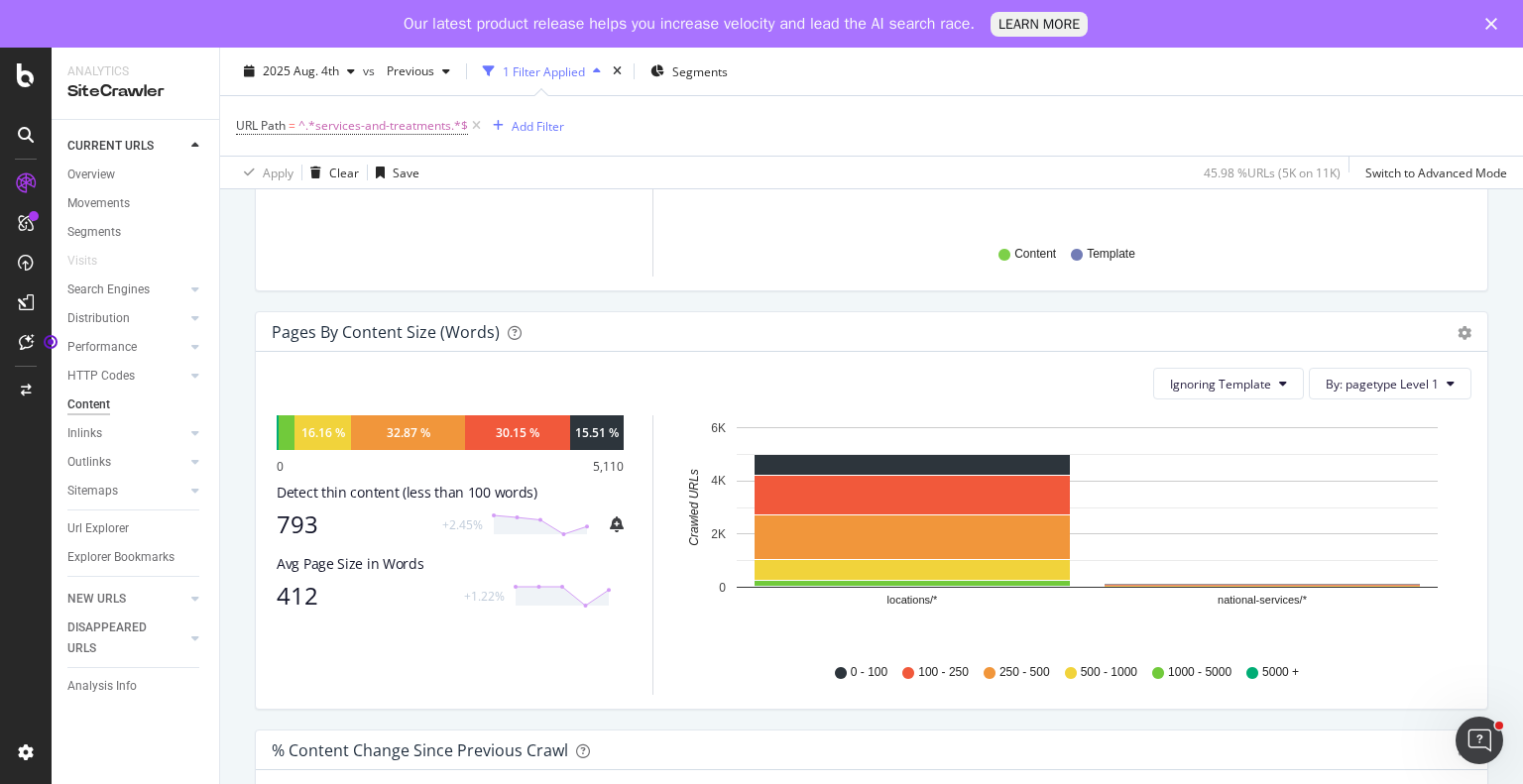 click on "793" at bounding box center (353, 524) 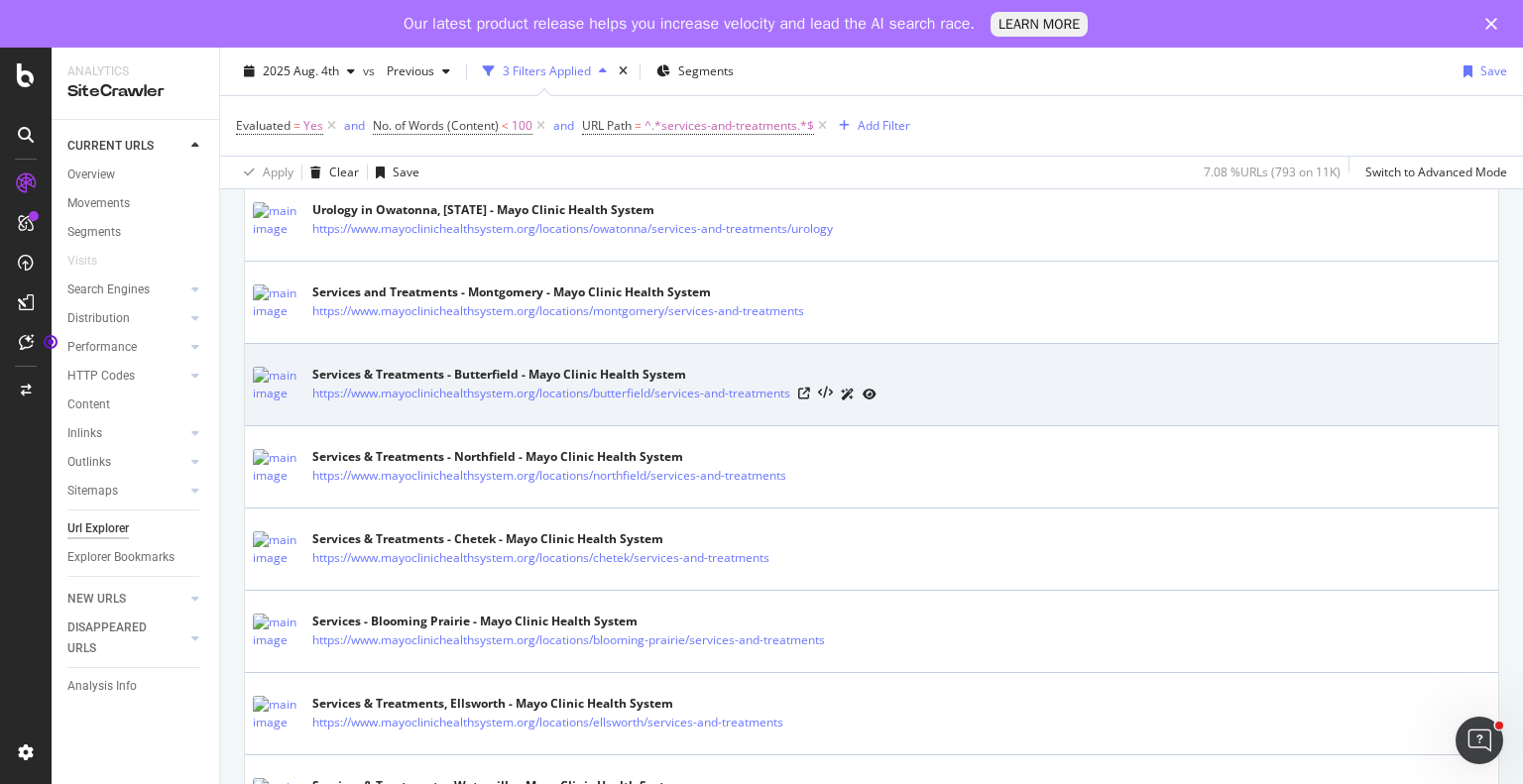 scroll, scrollTop: 518, scrollLeft: 0, axis: vertical 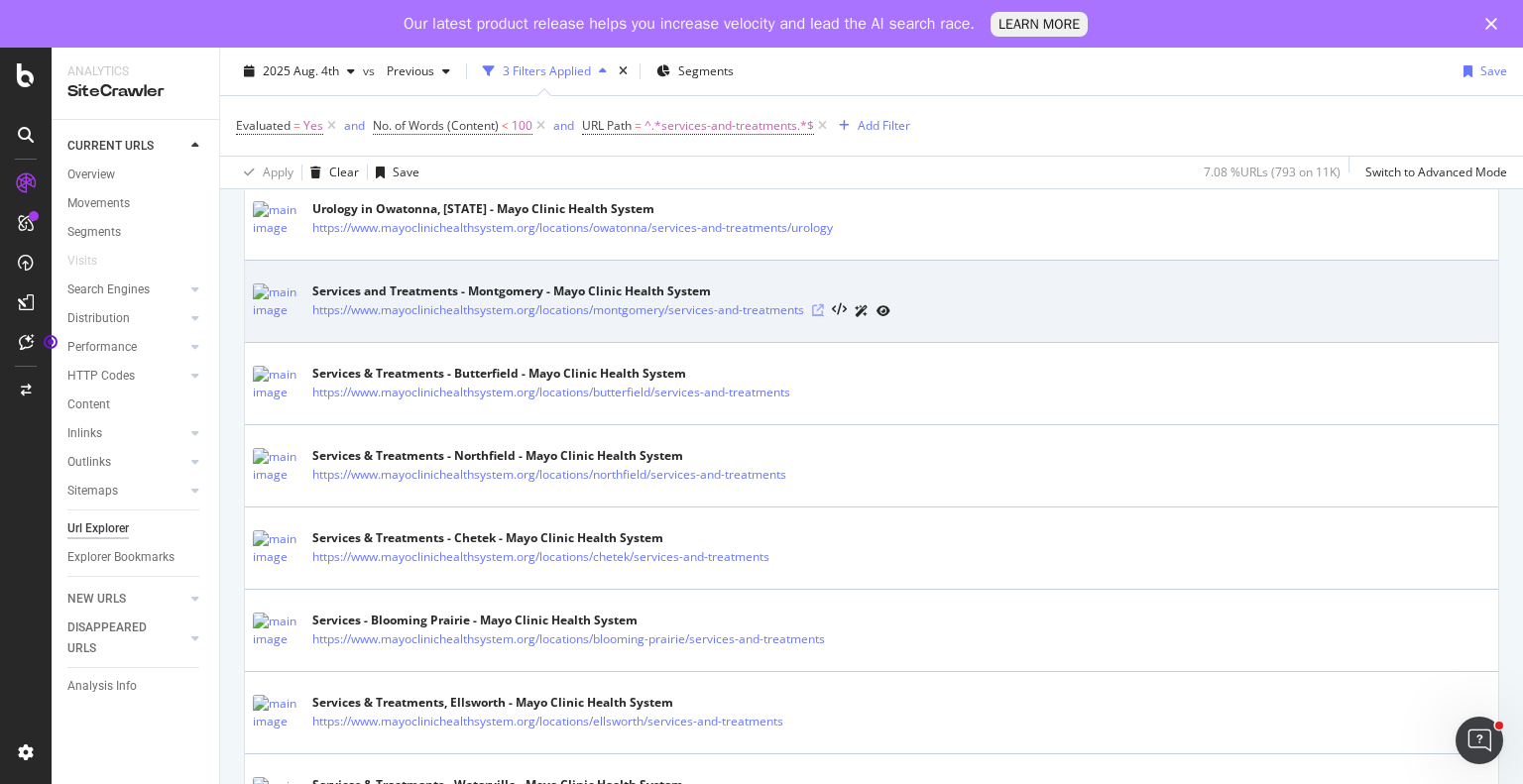 click at bounding box center [818, 310] 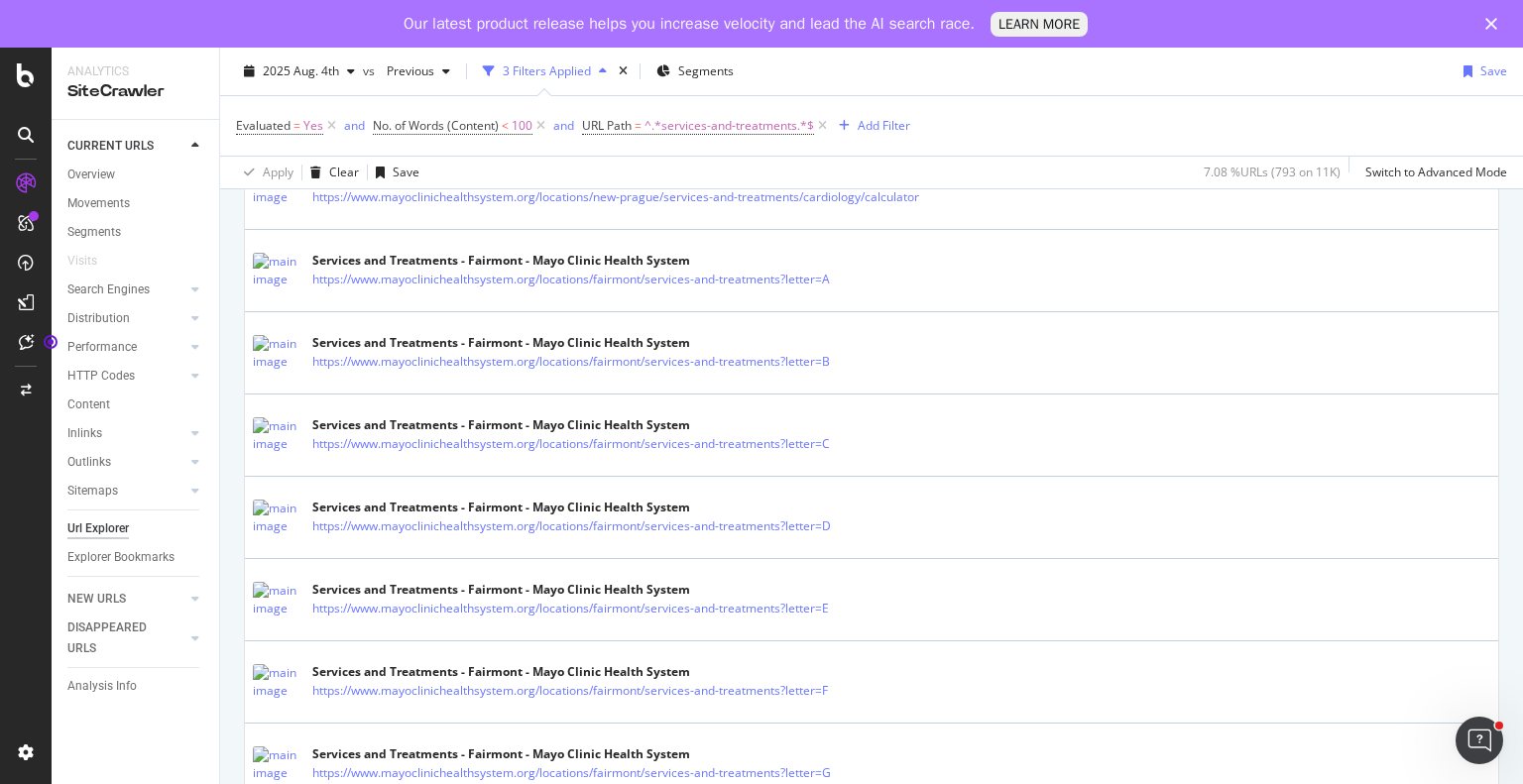 scroll, scrollTop: 4080, scrollLeft: 0, axis: vertical 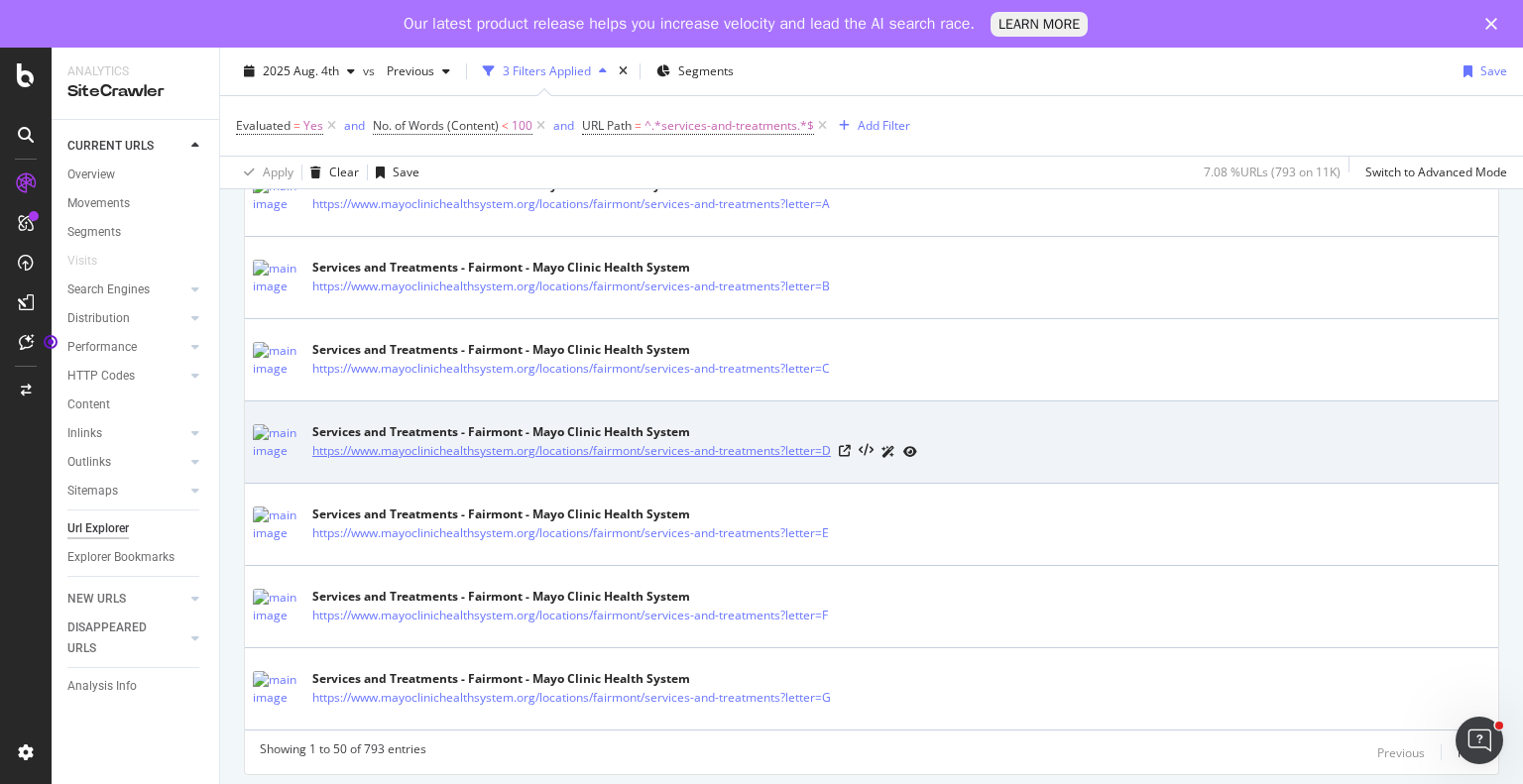 click on "https://www.mayoclinichealthsystem.org/locations/fairmont/services-and-treatments?letter=D" at bounding box center (571, 451) 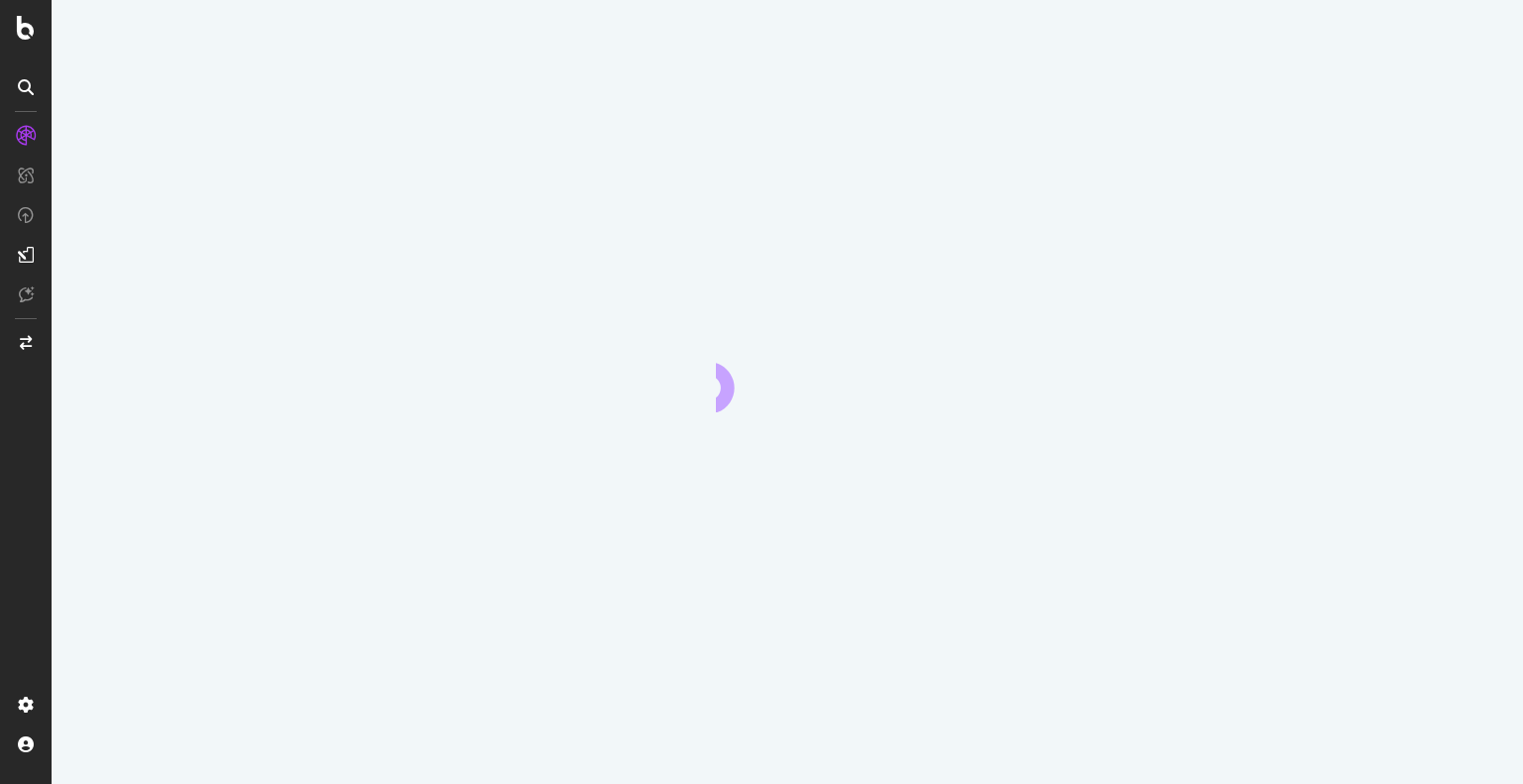 scroll, scrollTop: 0, scrollLeft: 0, axis: both 